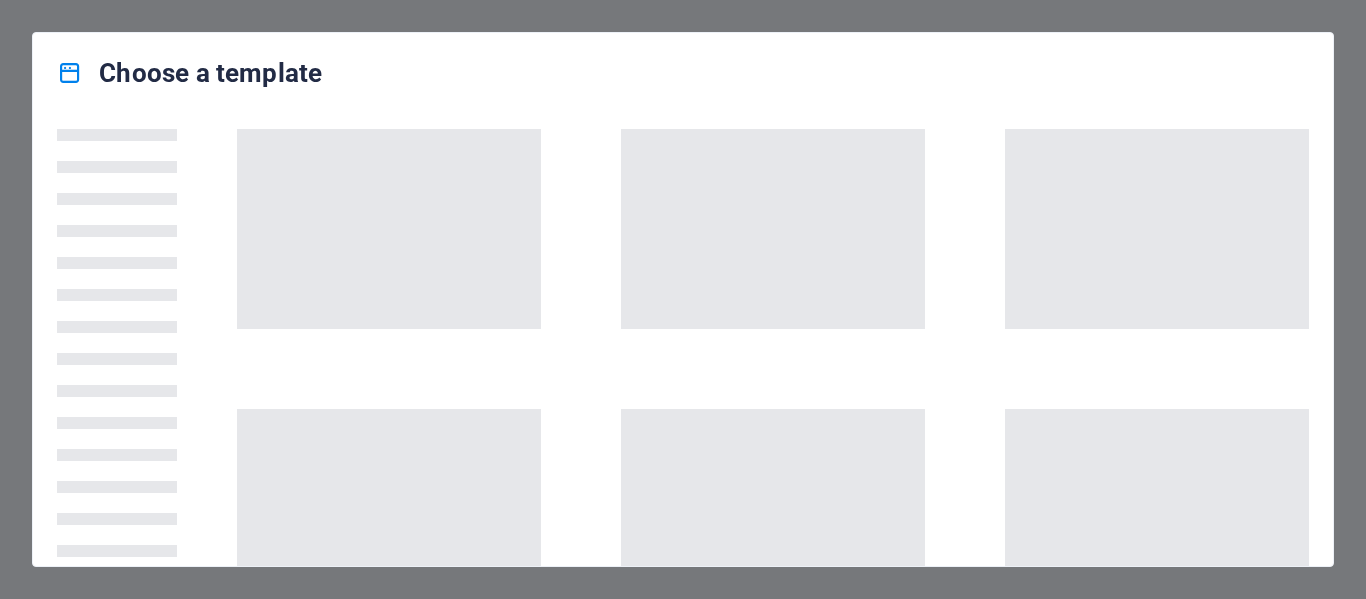 scroll, scrollTop: 0, scrollLeft: 0, axis: both 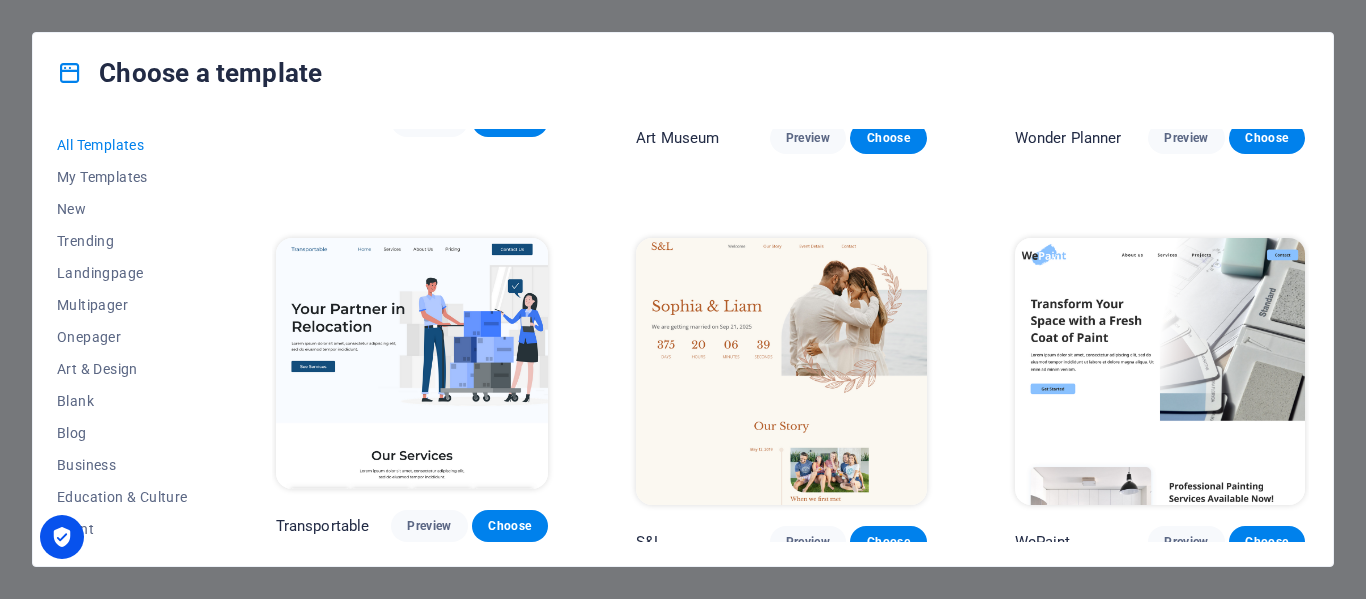 click at bounding box center [412, 363] 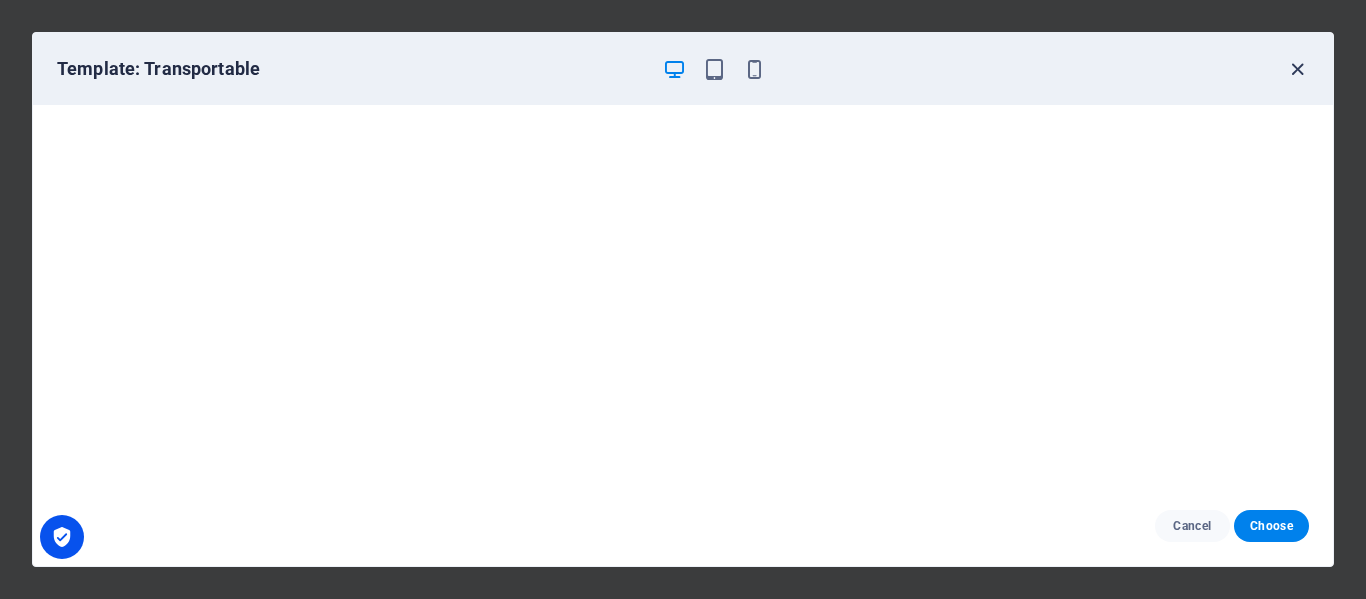 click at bounding box center [1297, 69] 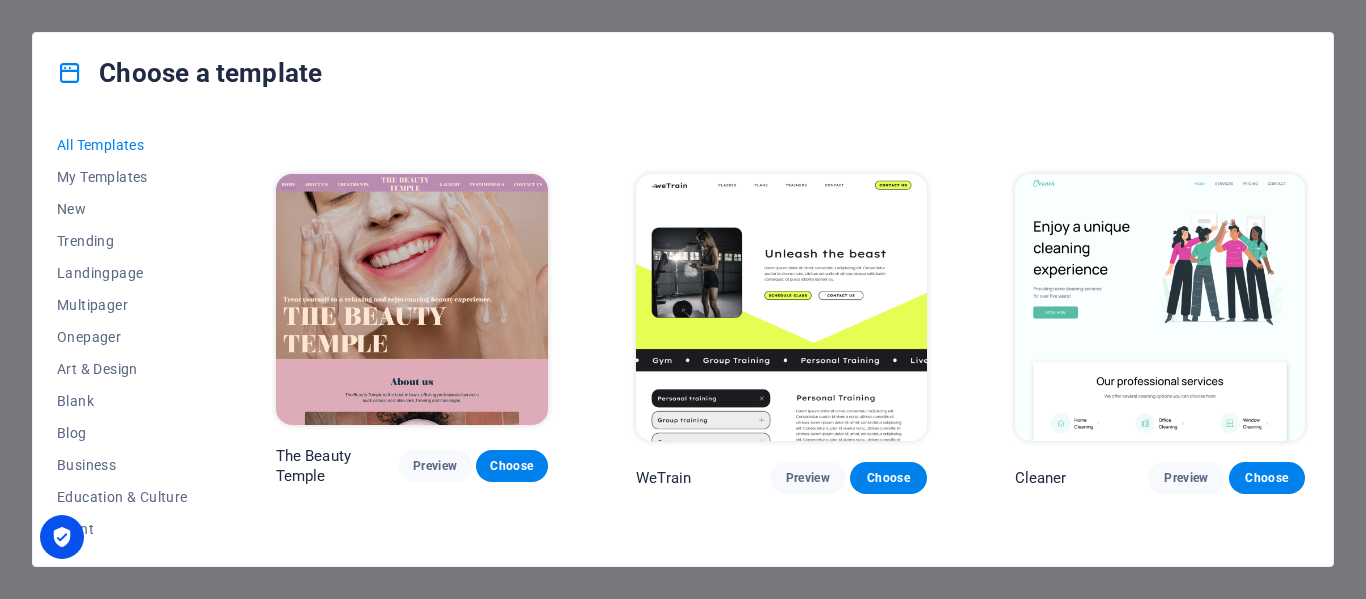 scroll, scrollTop: 1900, scrollLeft: 0, axis: vertical 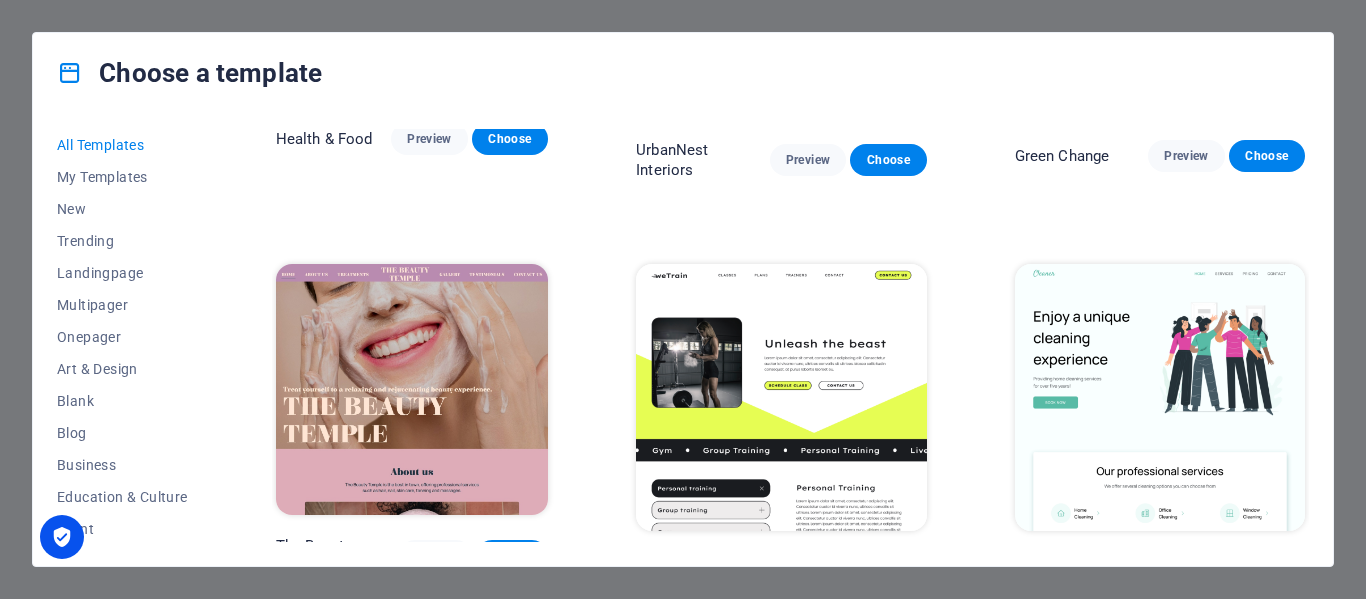 click at bounding box center [1160, 398] 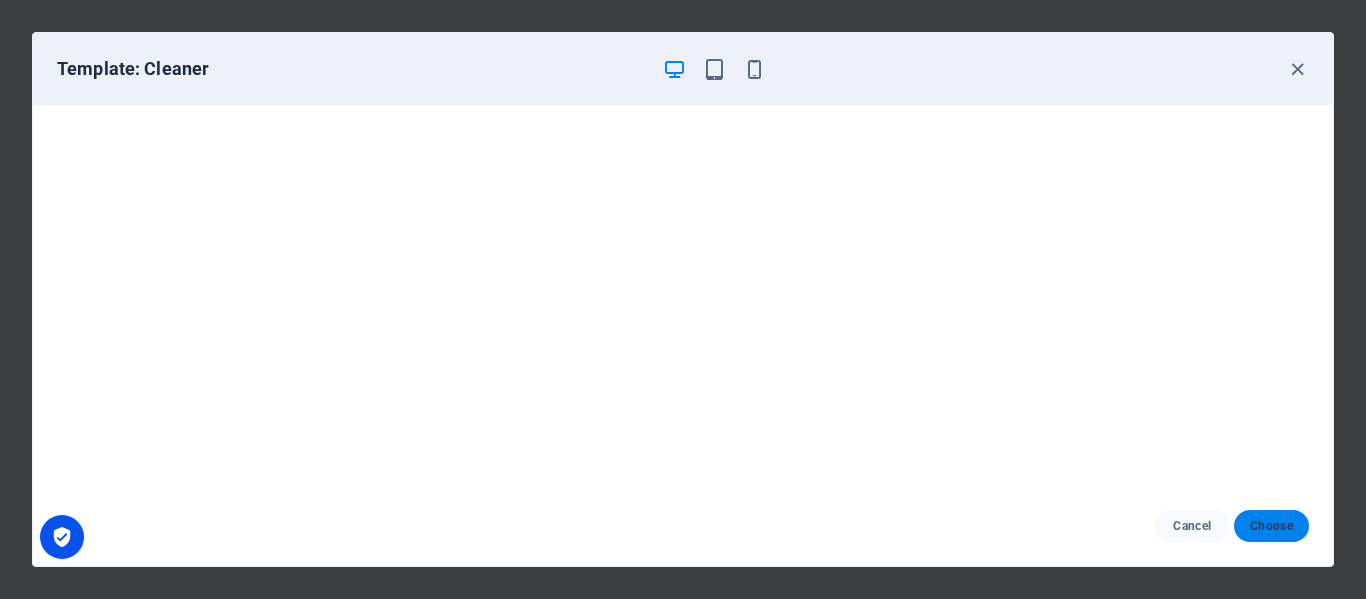 click on "Choose" at bounding box center (1271, 526) 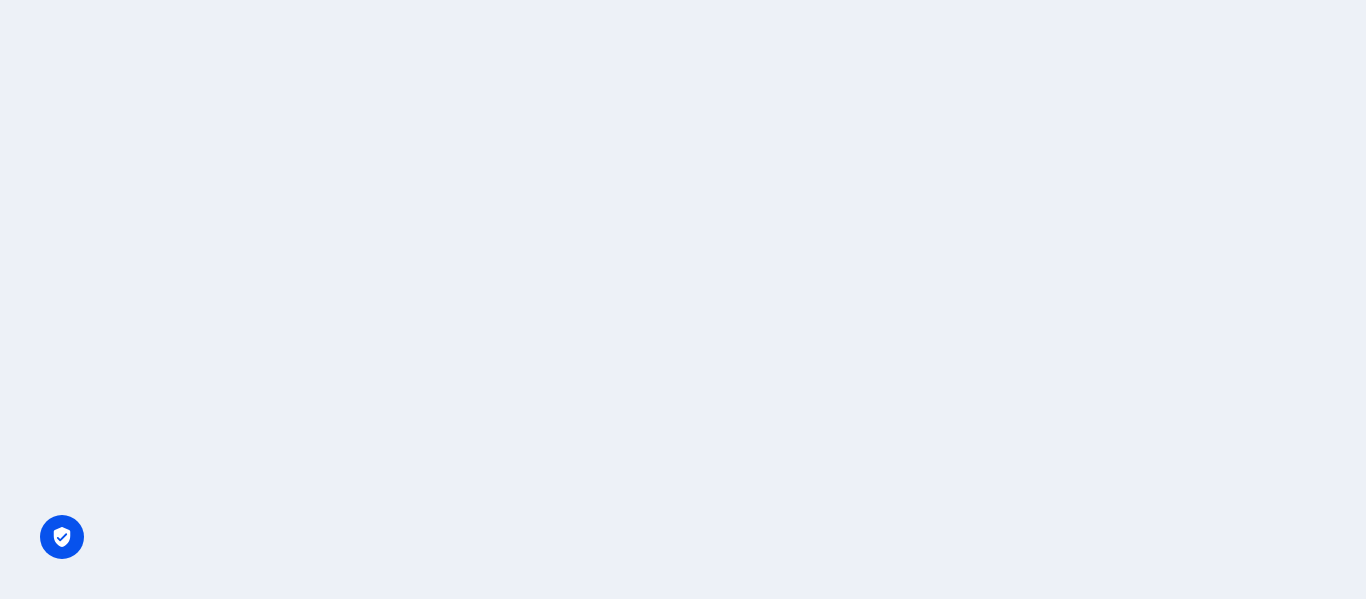 scroll, scrollTop: 0, scrollLeft: 0, axis: both 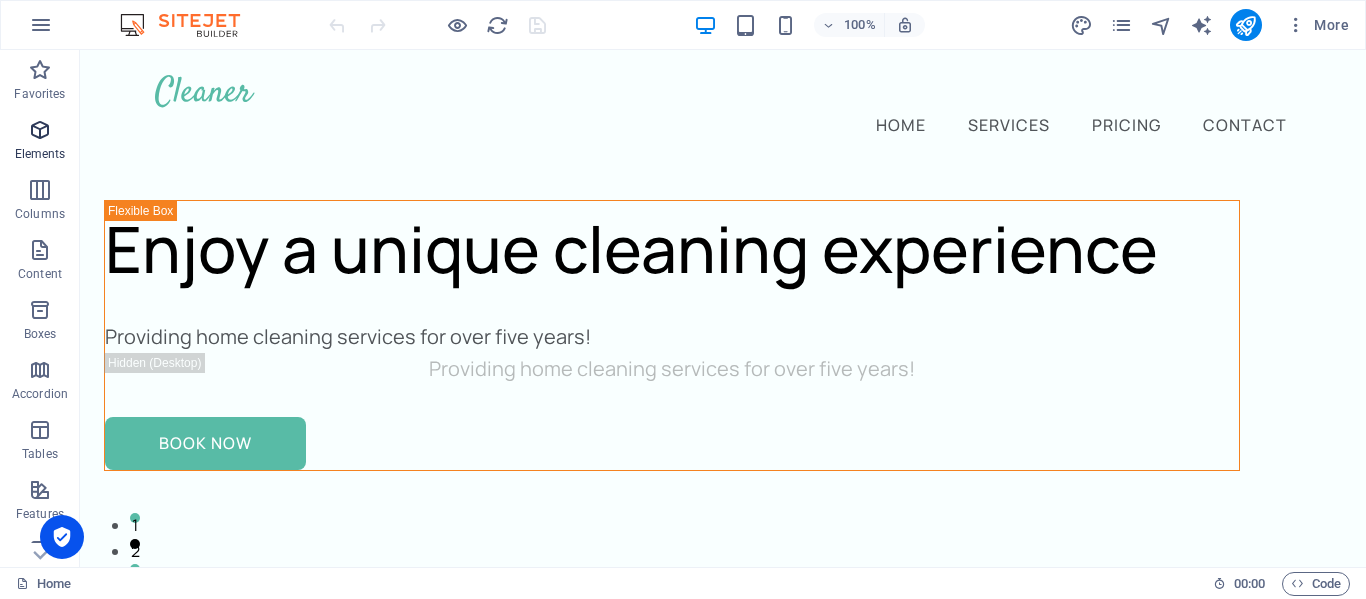click at bounding box center [40, 130] 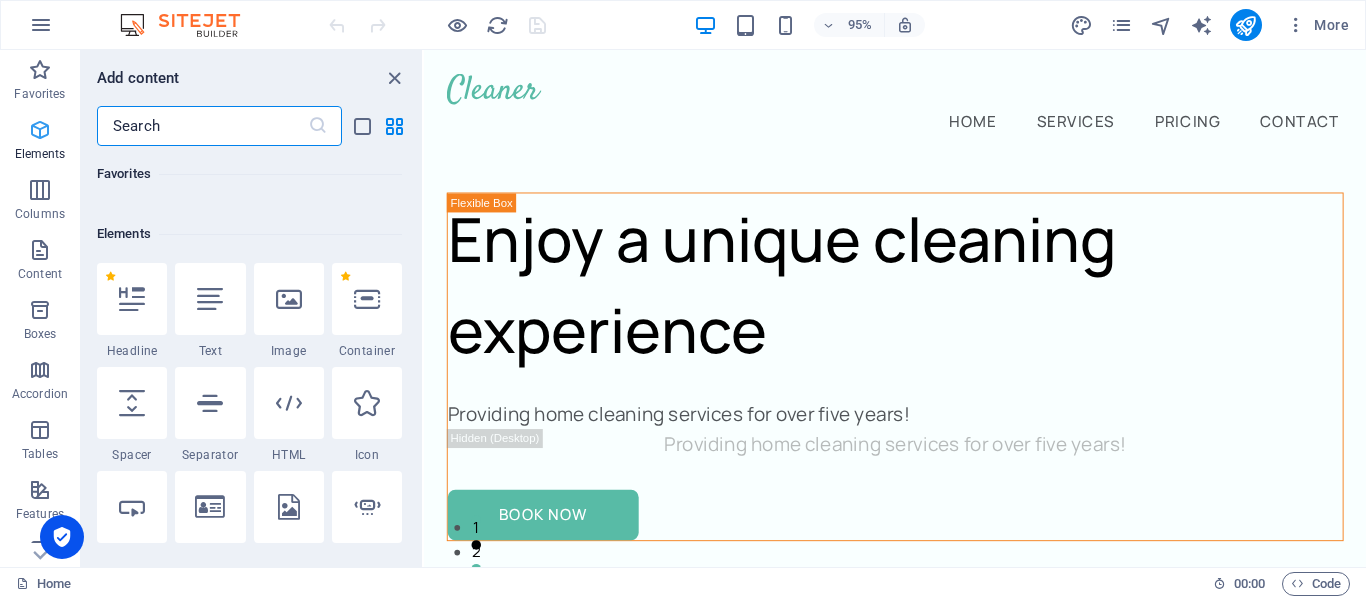 scroll, scrollTop: 213, scrollLeft: 0, axis: vertical 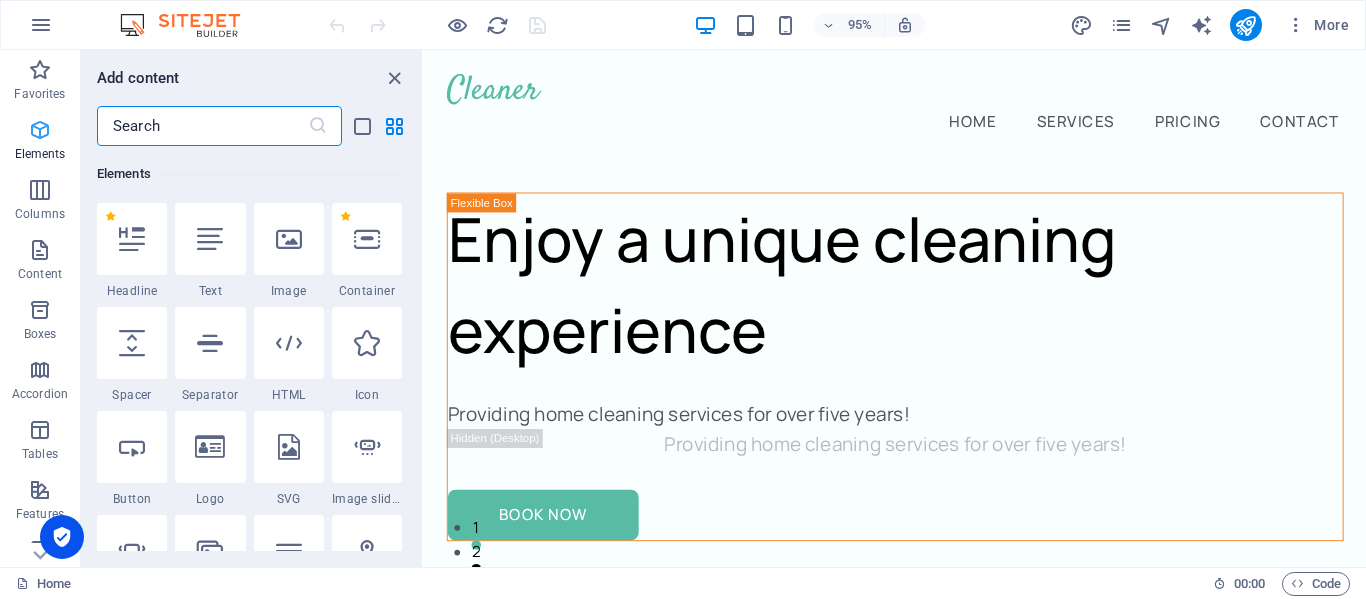 click at bounding box center (40, 130) 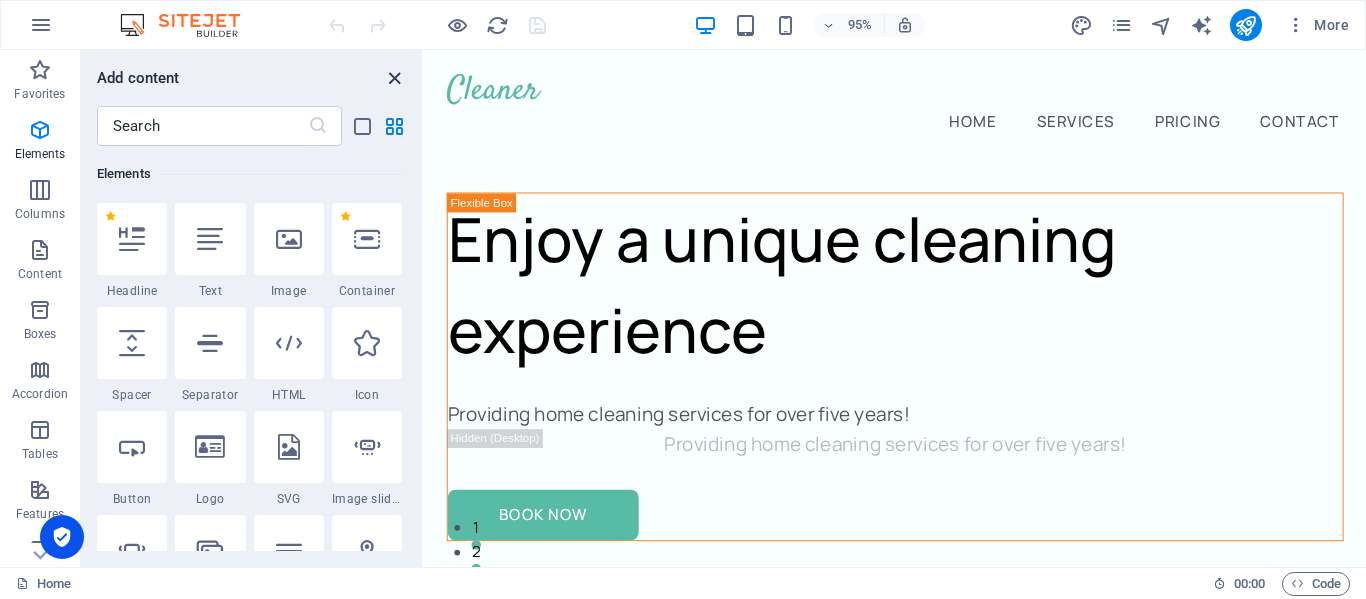 click at bounding box center [394, 78] 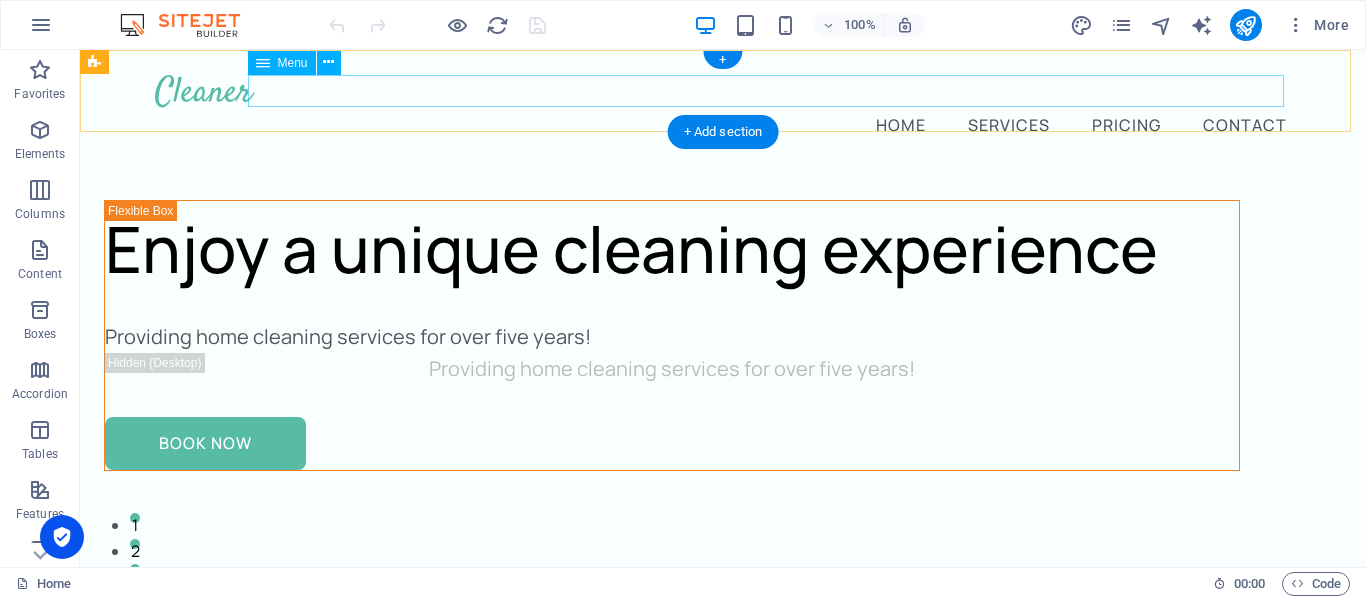 click on "Home Services Pricing Contact" at bounding box center (723, 124) 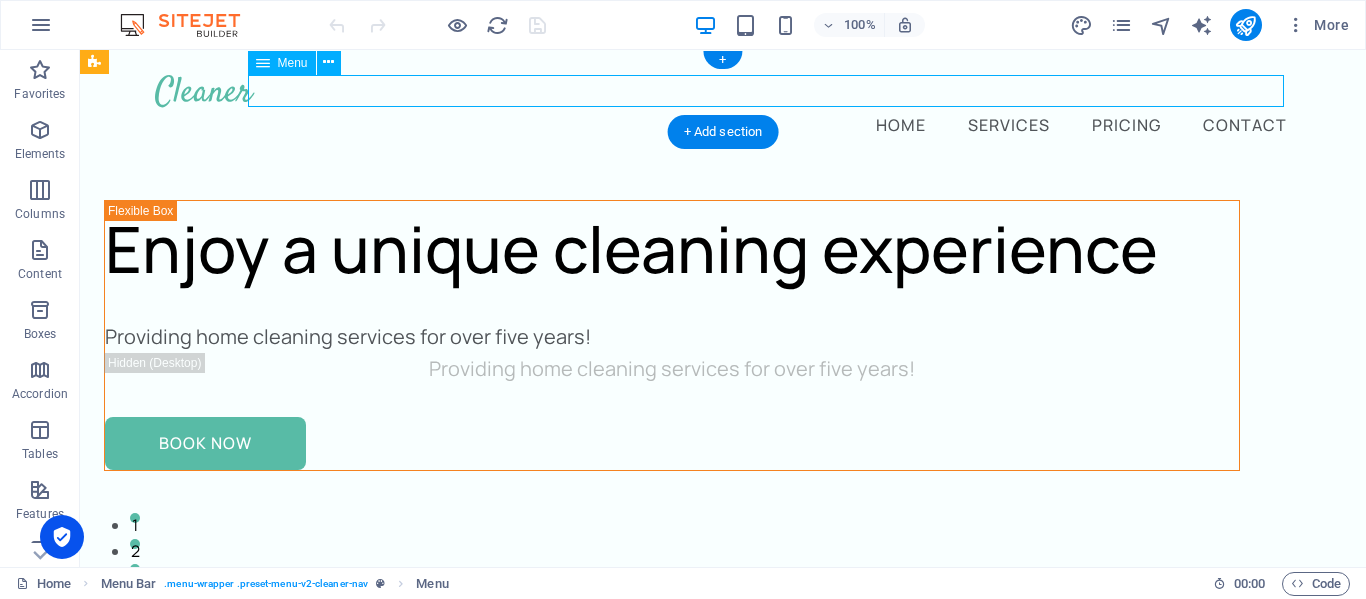 click on "Home Services Pricing Contact" at bounding box center (723, 124) 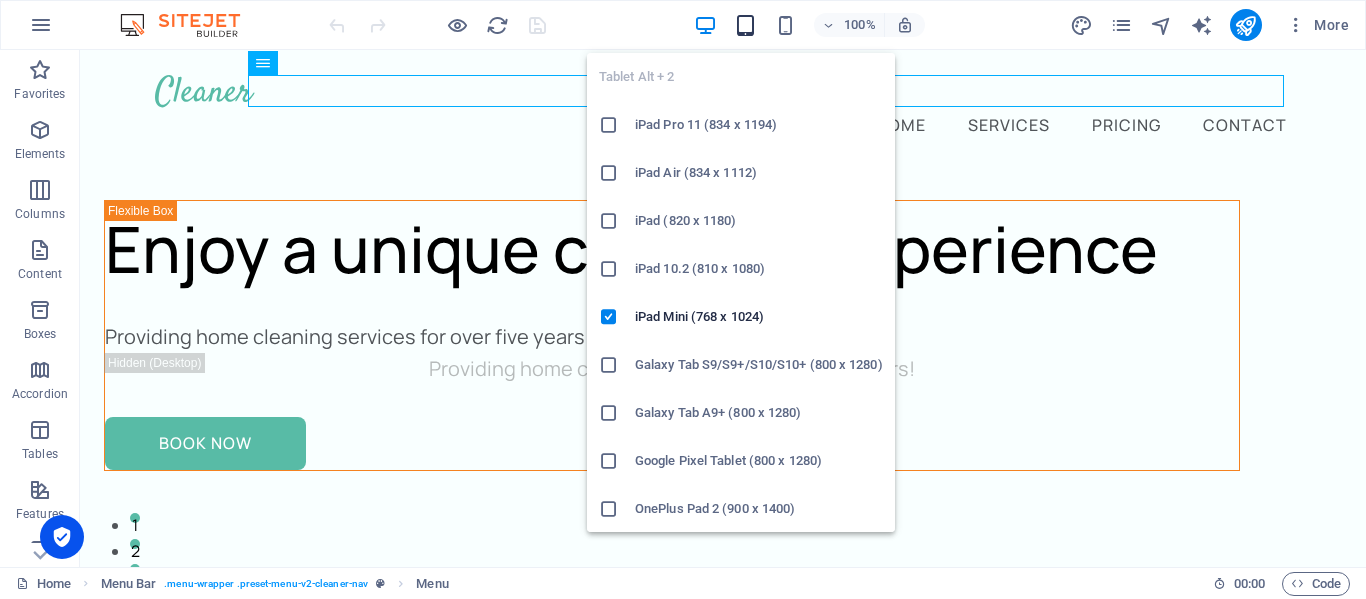 click at bounding box center [745, 25] 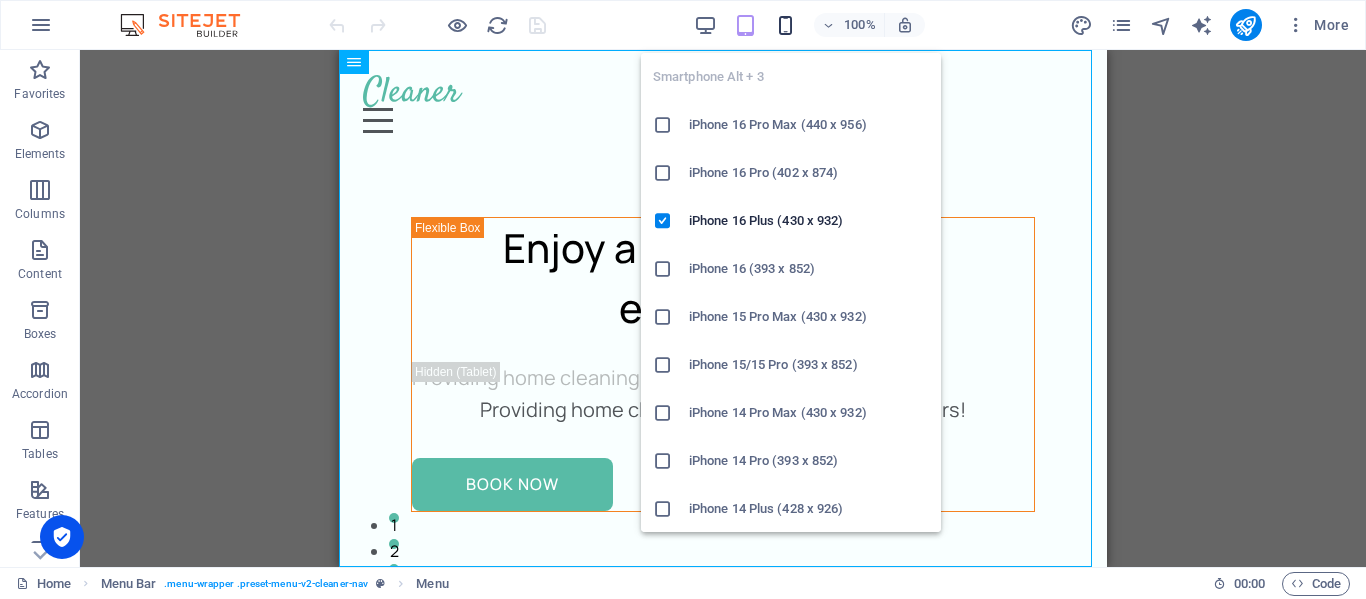 click at bounding box center (785, 25) 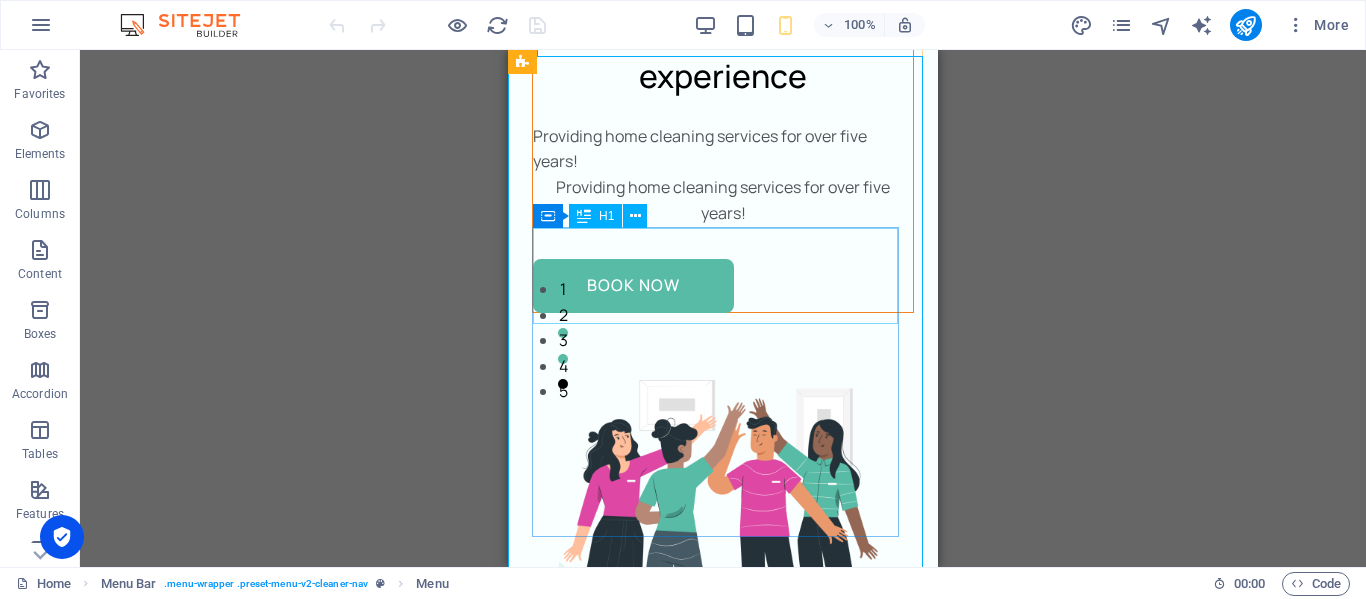 scroll, scrollTop: 0, scrollLeft: 0, axis: both 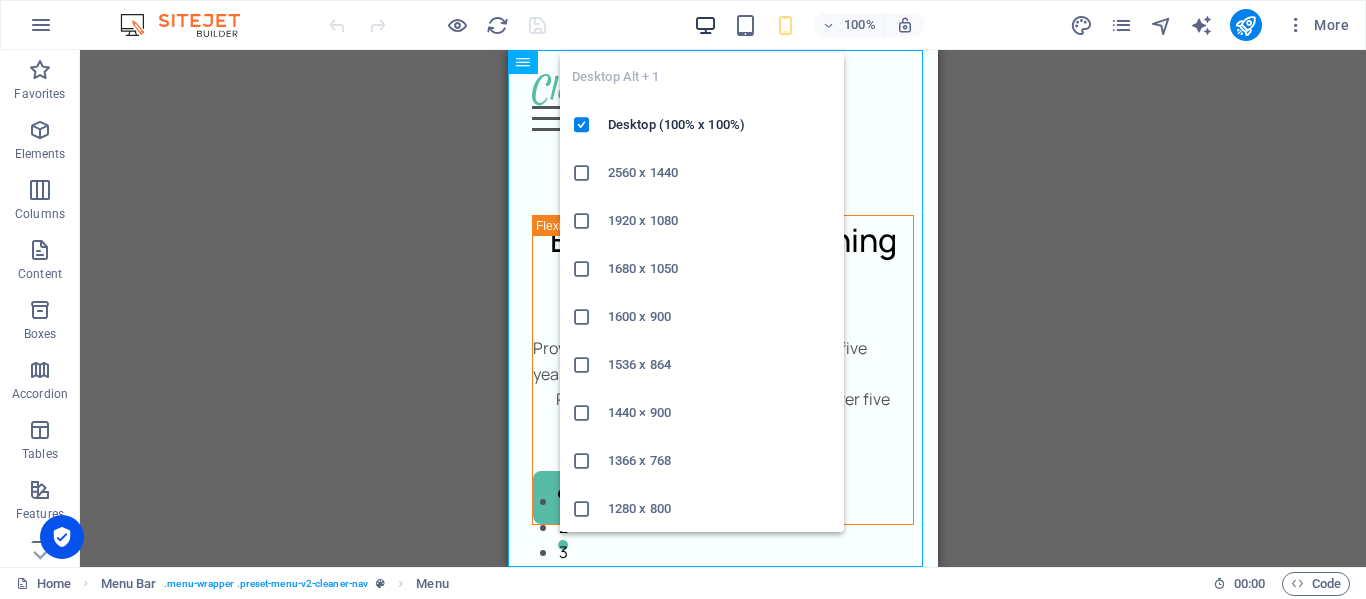 click at bounding box center [705, 25] 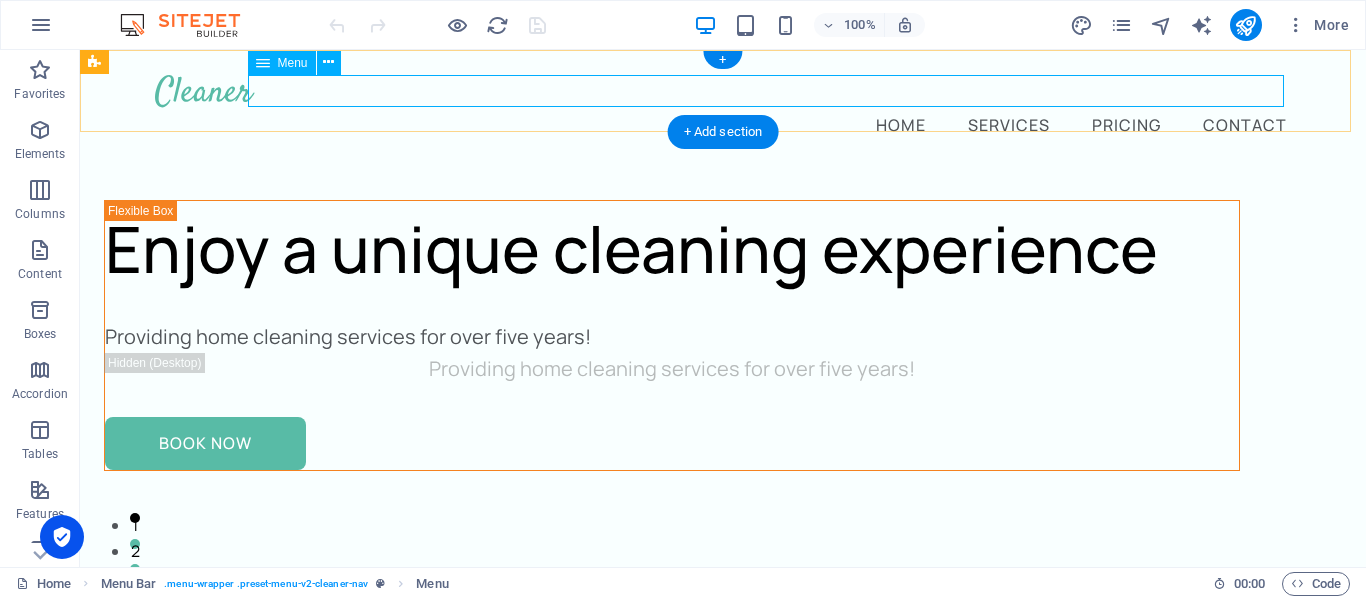 click on "Home Services Pricing Contact" at bounding box center (723, 124) 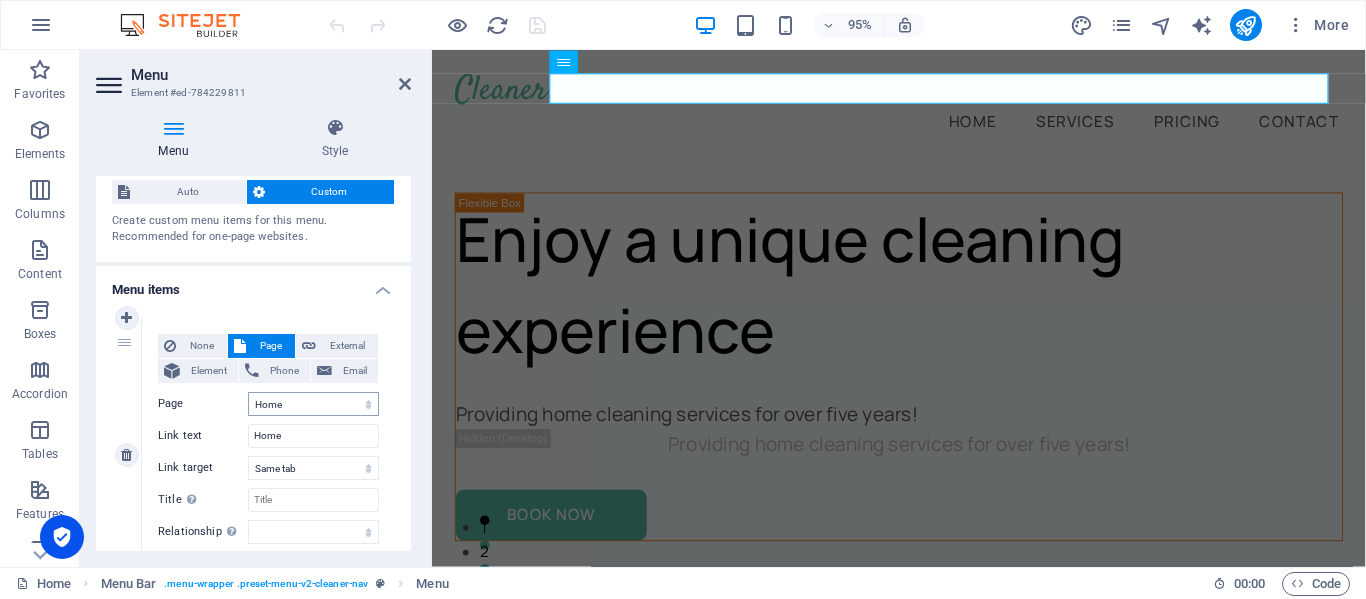 scroll, scrollTop: 100, scrollLeft: 0, axis: vertical 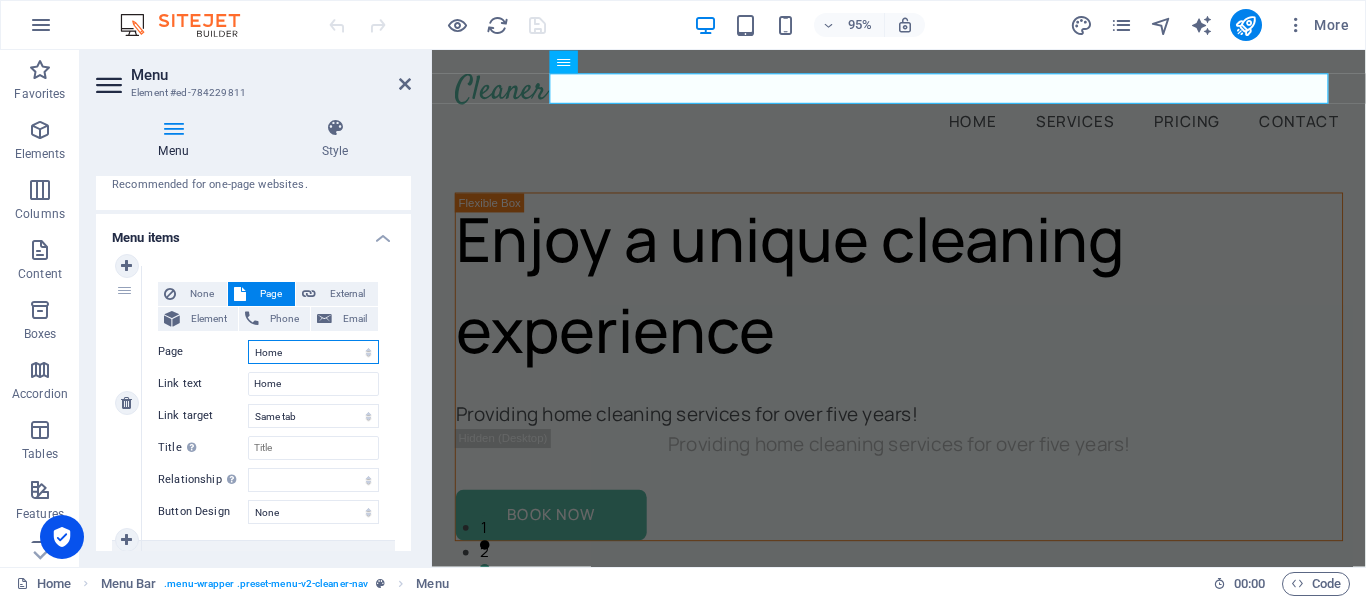 click on "Home Legal Notice Privacy Subpage" at bounding box center [313, 352] 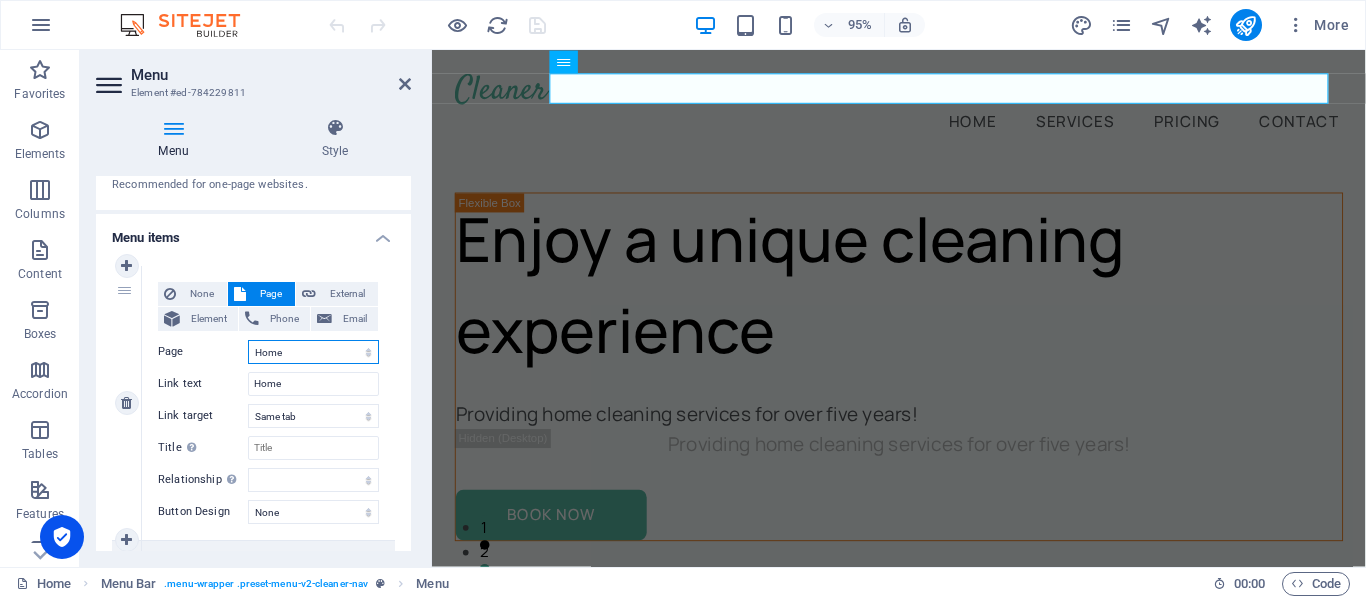click on "Home Legal Notice Privacy Subpage" at bounding box center (313, 352) 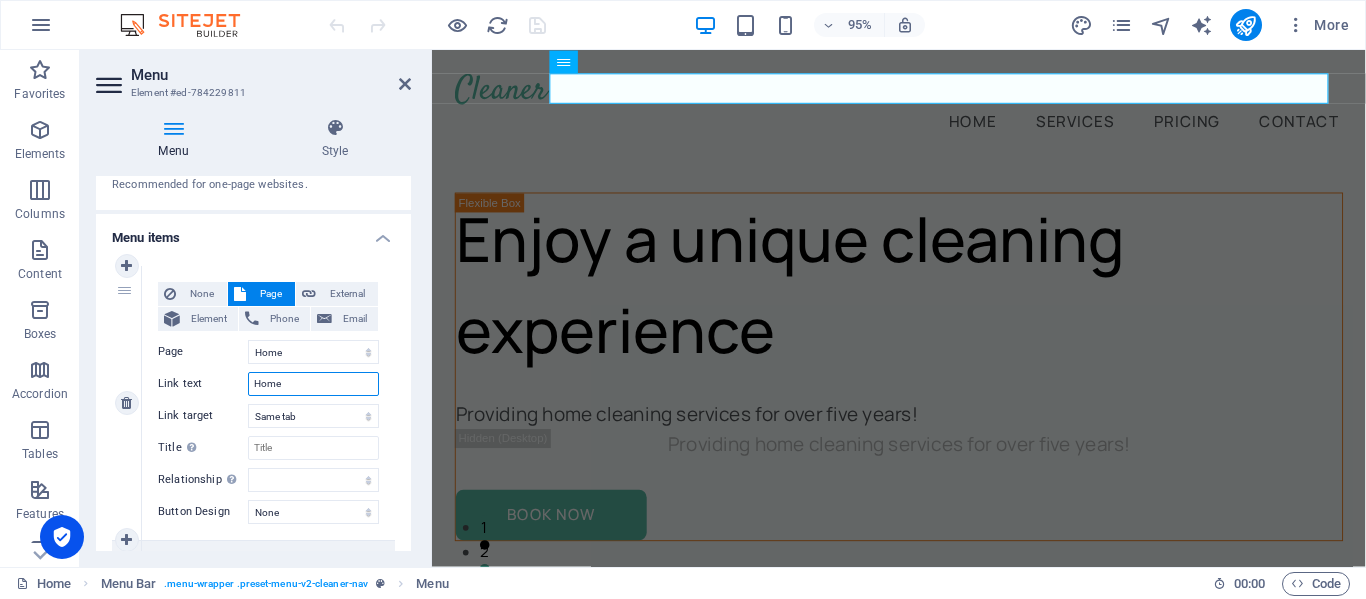 click on "Home" at bounding box center [313, 384] 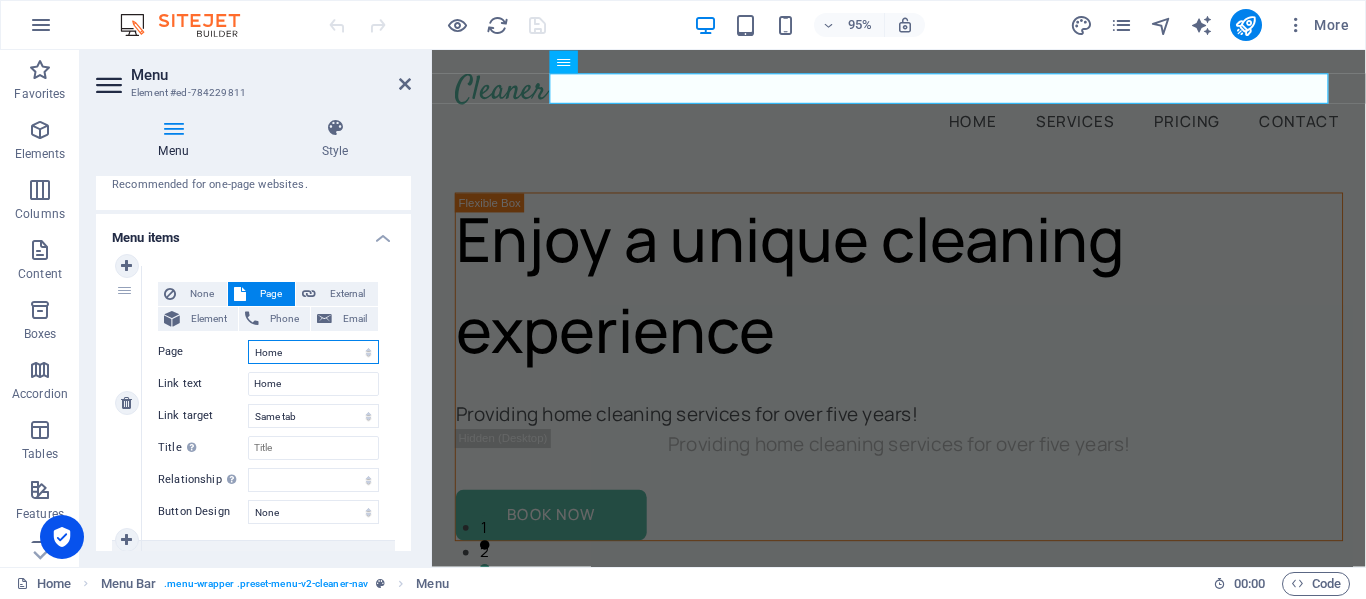 click on "Home Legal Notice Privacy Subpage" at bounding box center [313, 352] 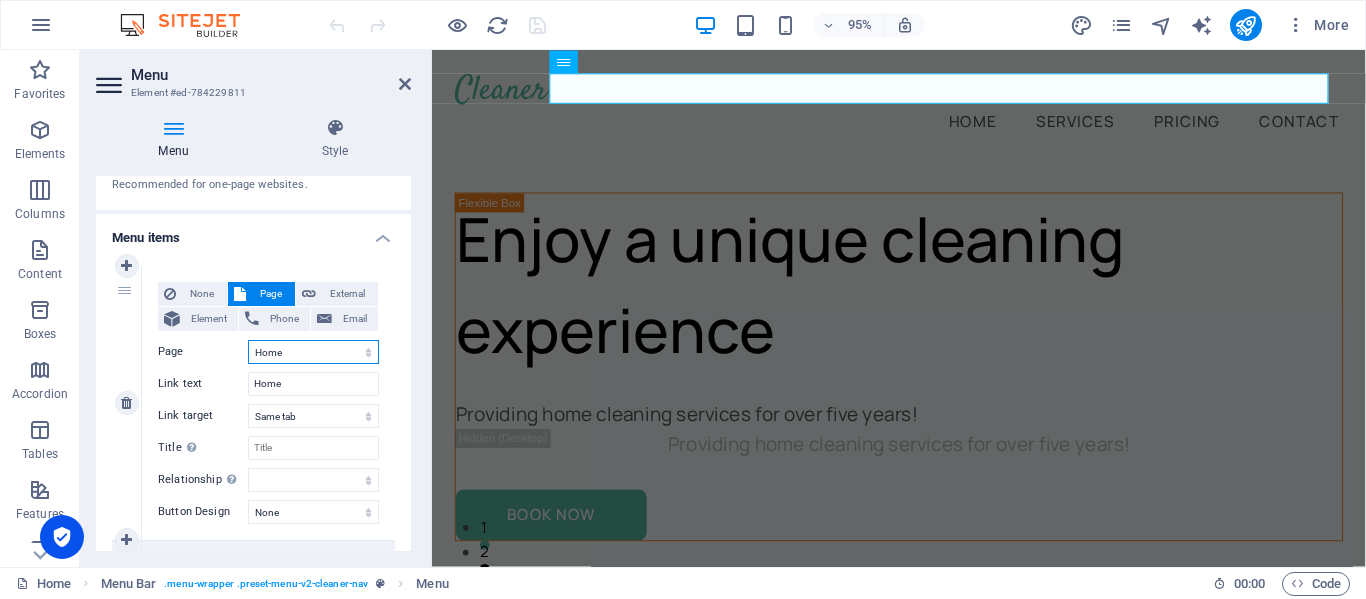 click on "Home Legal Notice Privacy Subpage" at bounding box center [313, 352] 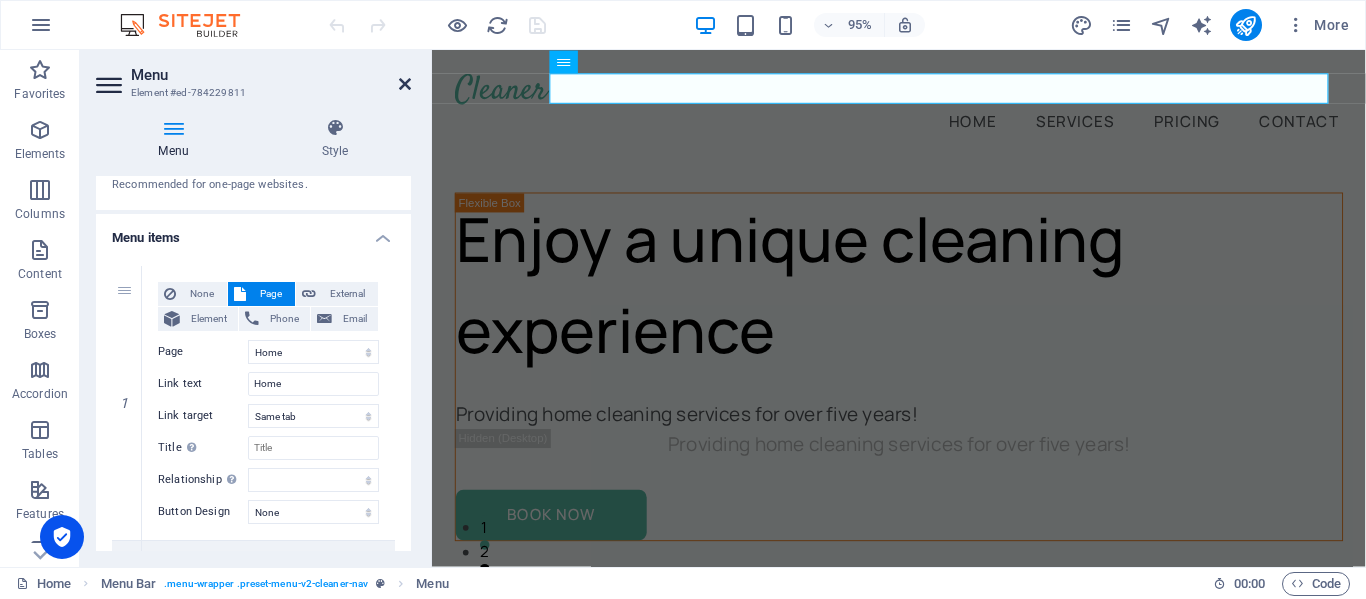 click at bounding box center [405, 84] 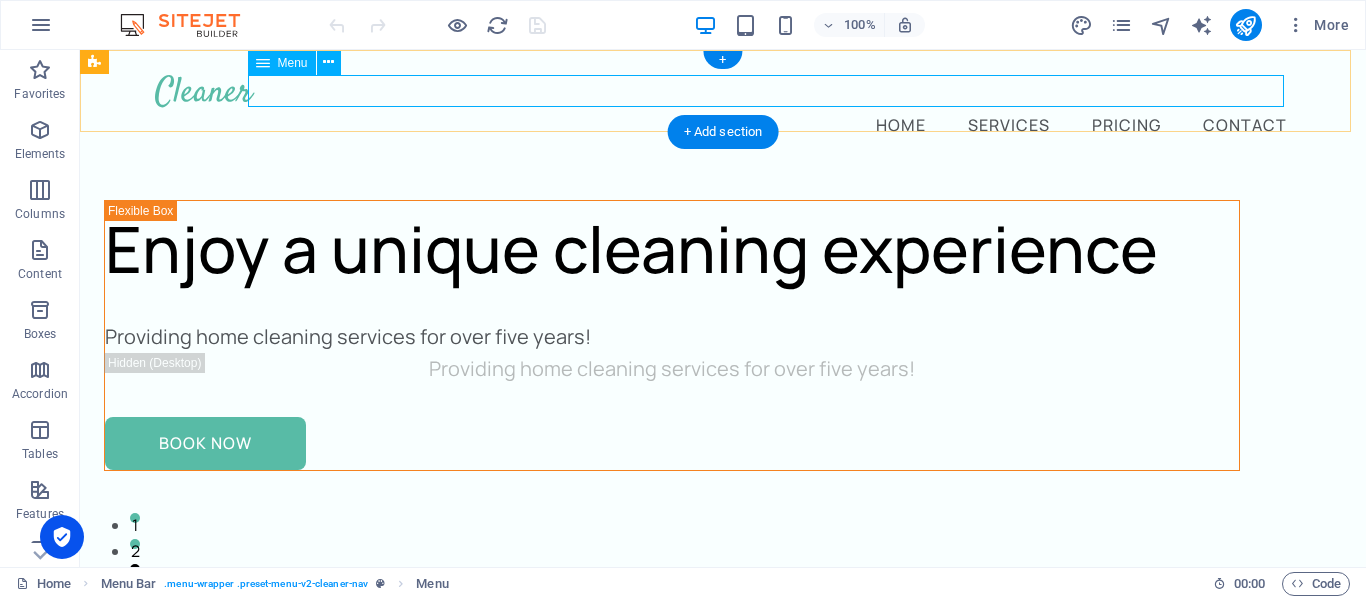 click on "Home Services Pricing Contact" at bounding box center [723, 124] 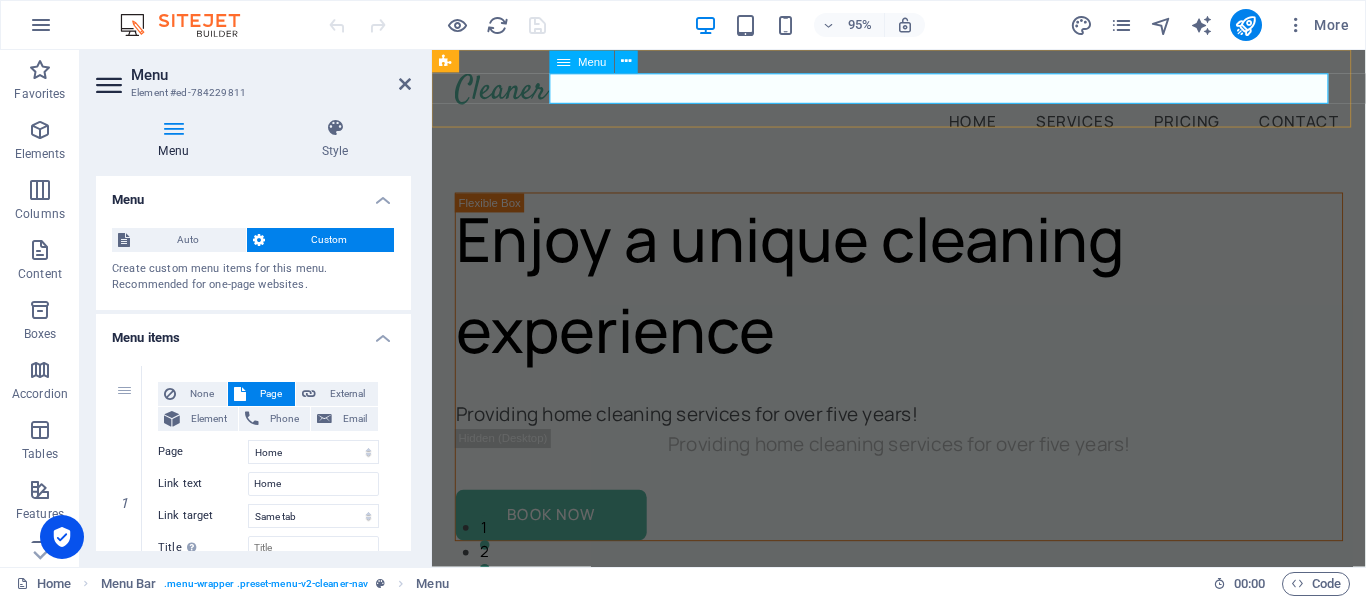 click on "Home Services Pricing Contact" at bounding box center (923, 124) 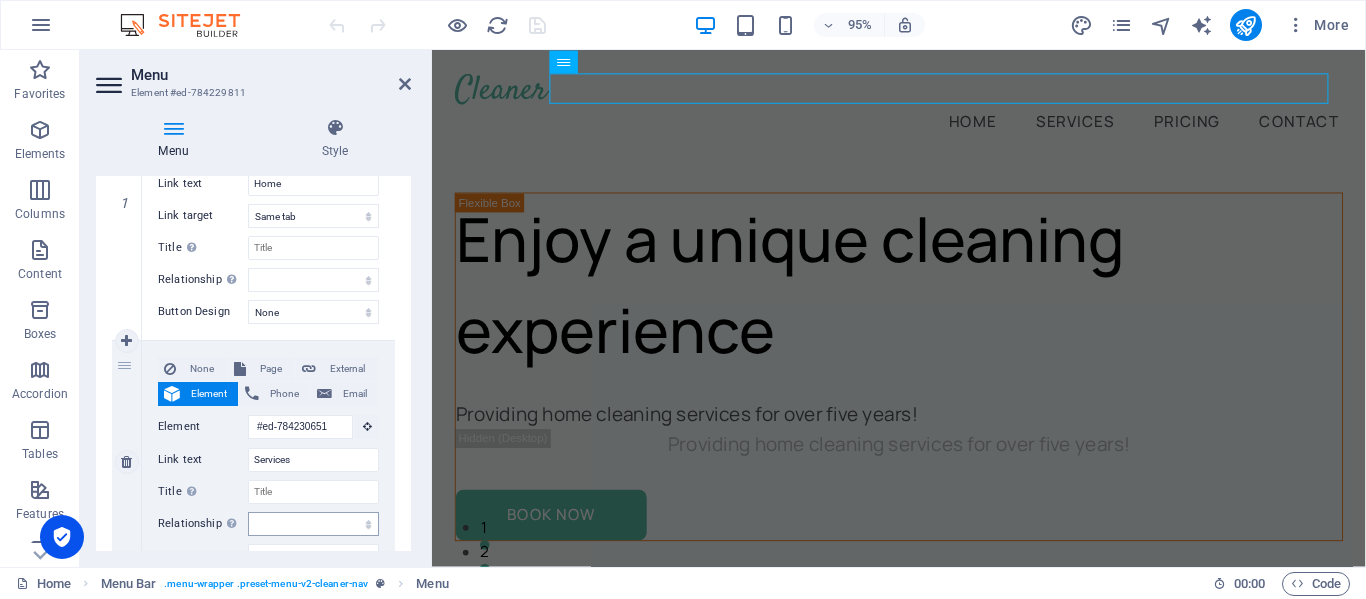 scroll, scrollTop: 374, scrollLeft: 0, axis: vertical 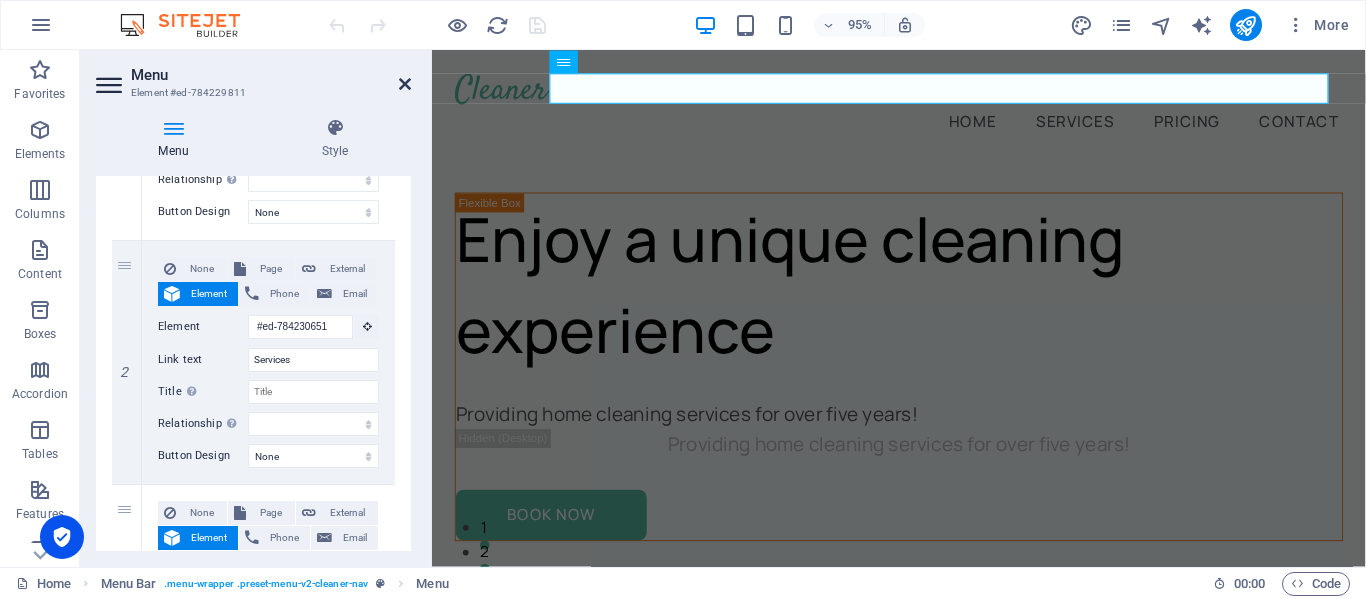 click at bounding box center [405, 84] 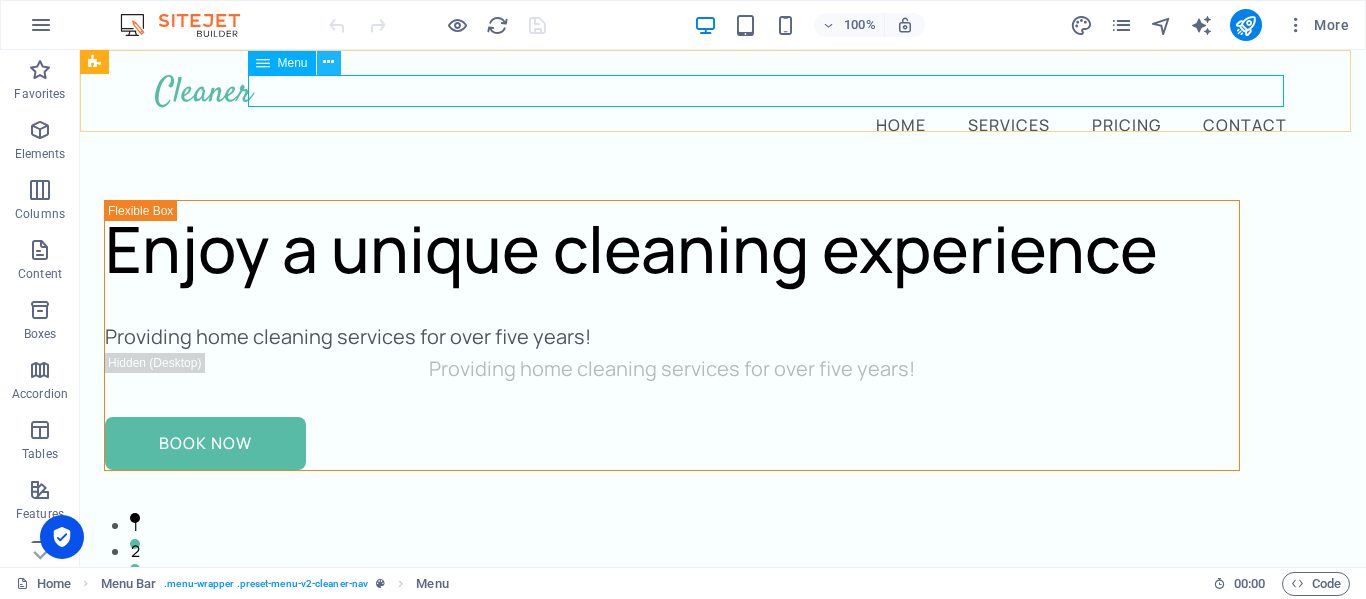 click at bounding box center (328, 62) 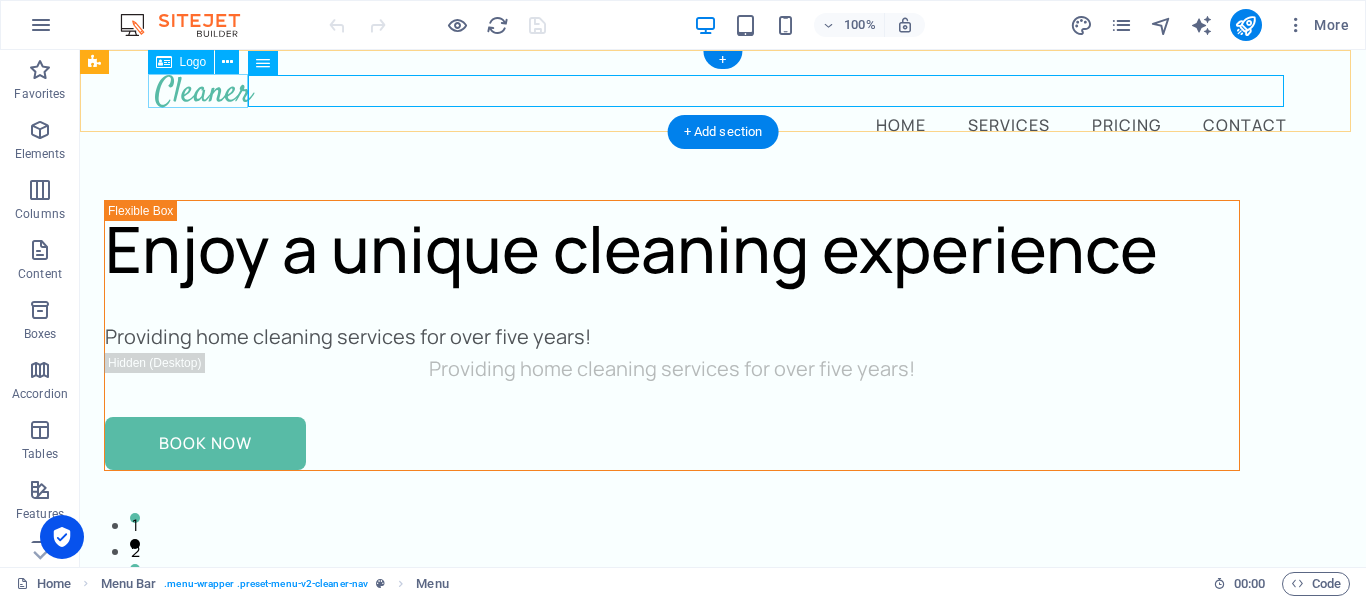 click at bounding box center (723, 91) 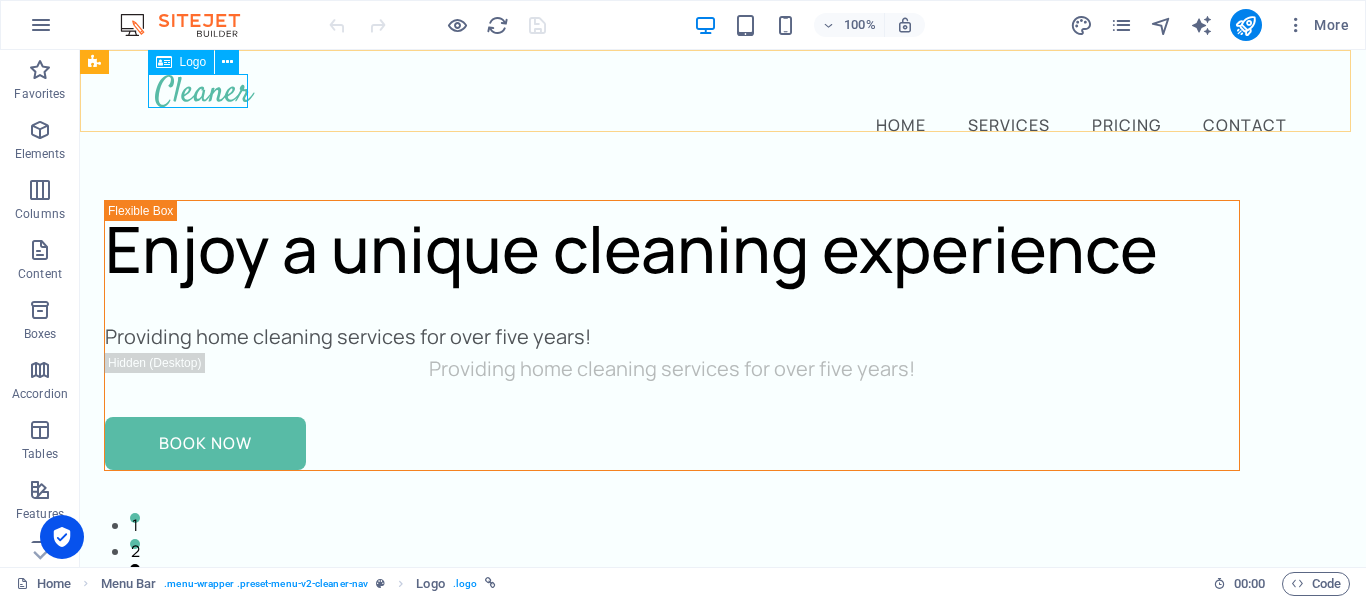 click on "Logo" at bounding box center (181, 62) 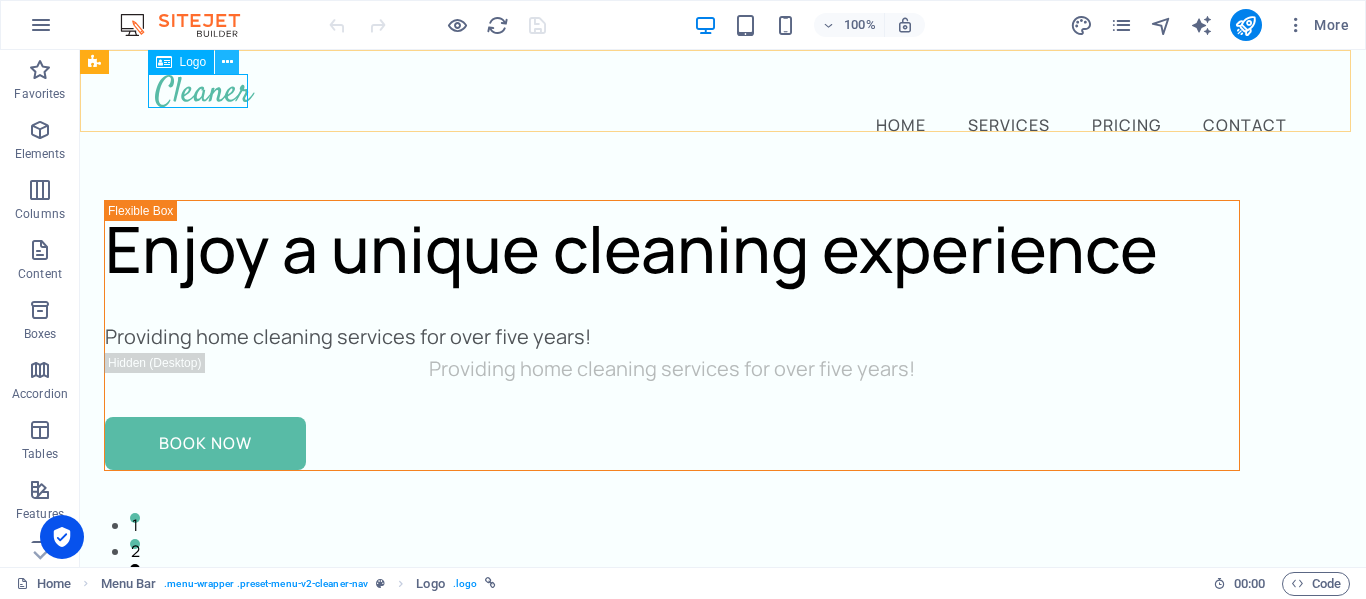 click at bounding box center (227, 62) 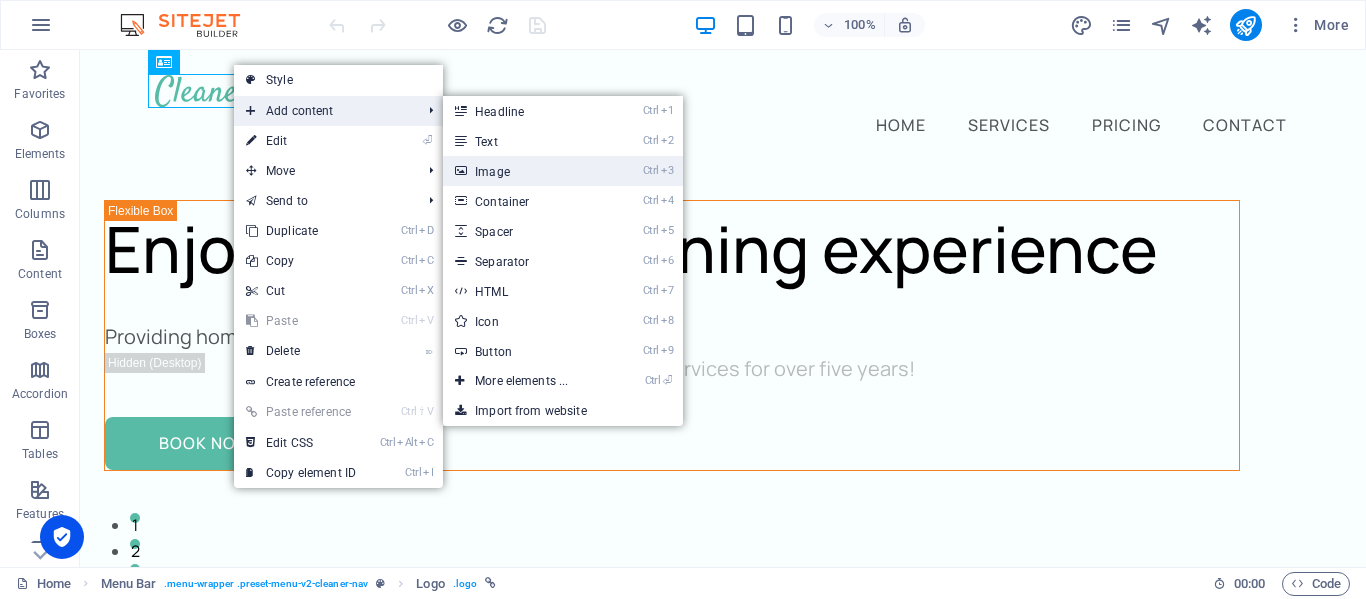 click on "Ctrl 3  Image" at bounding box center (525, 171) 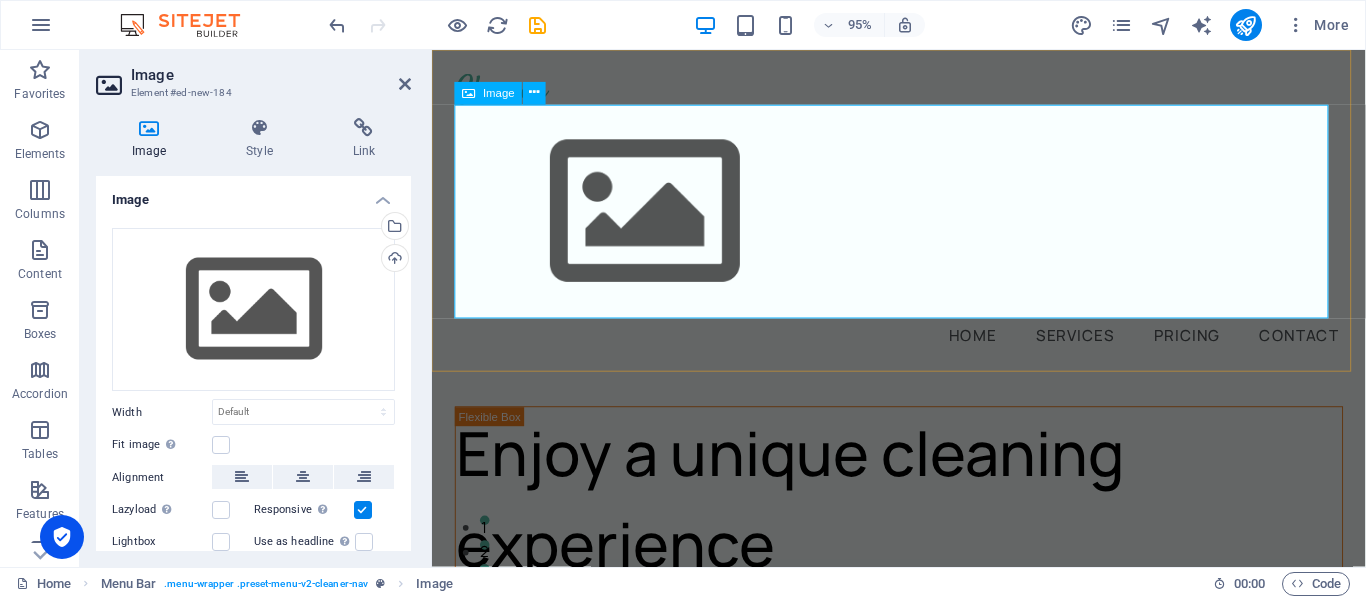 click at bounding box center [923, 220] 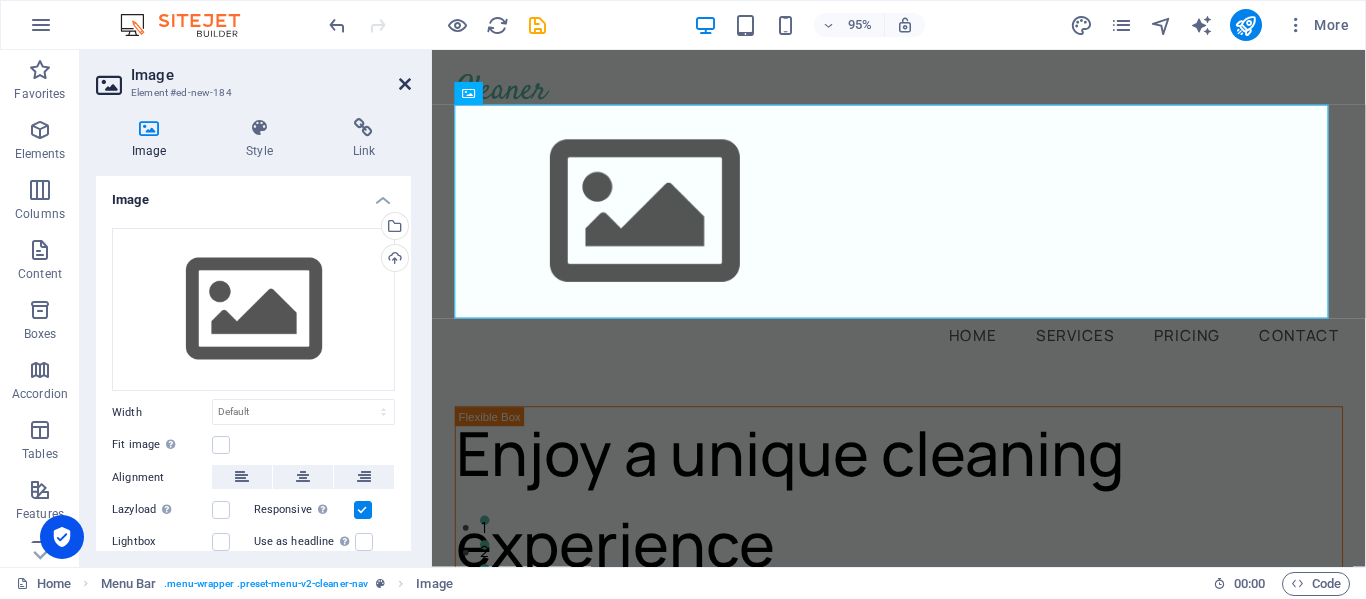 click at bounding box center (405, 84) 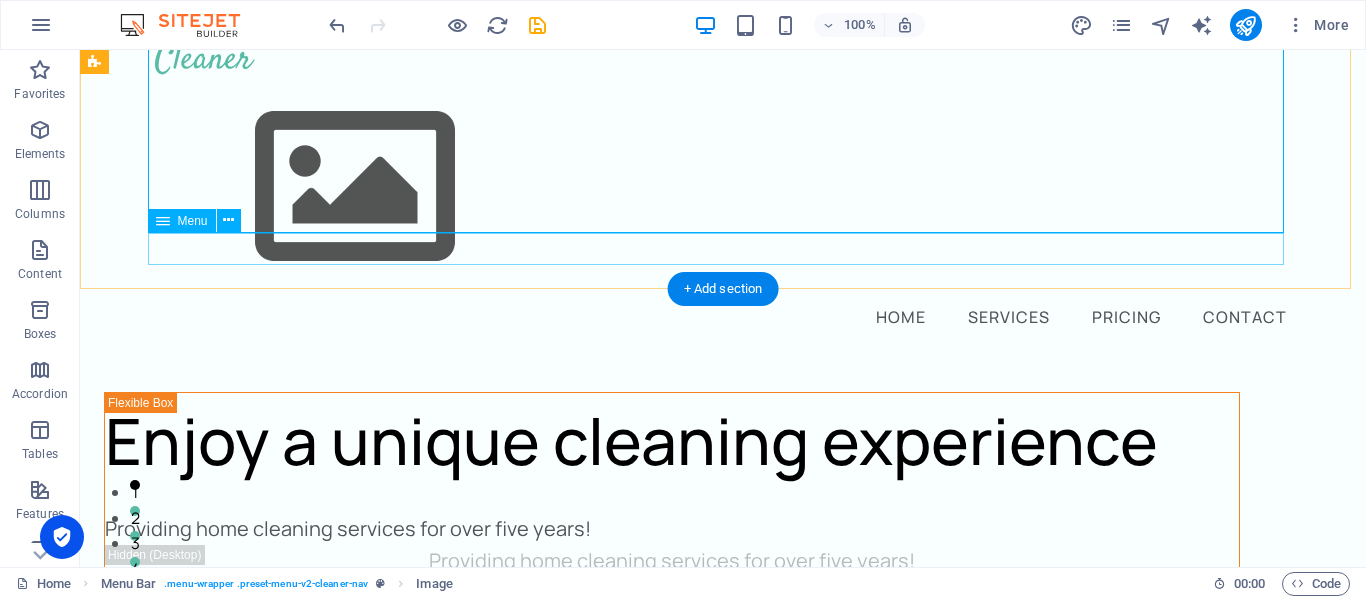 scroll, scrollTop: 0, scrollLeft: 0, axis: both 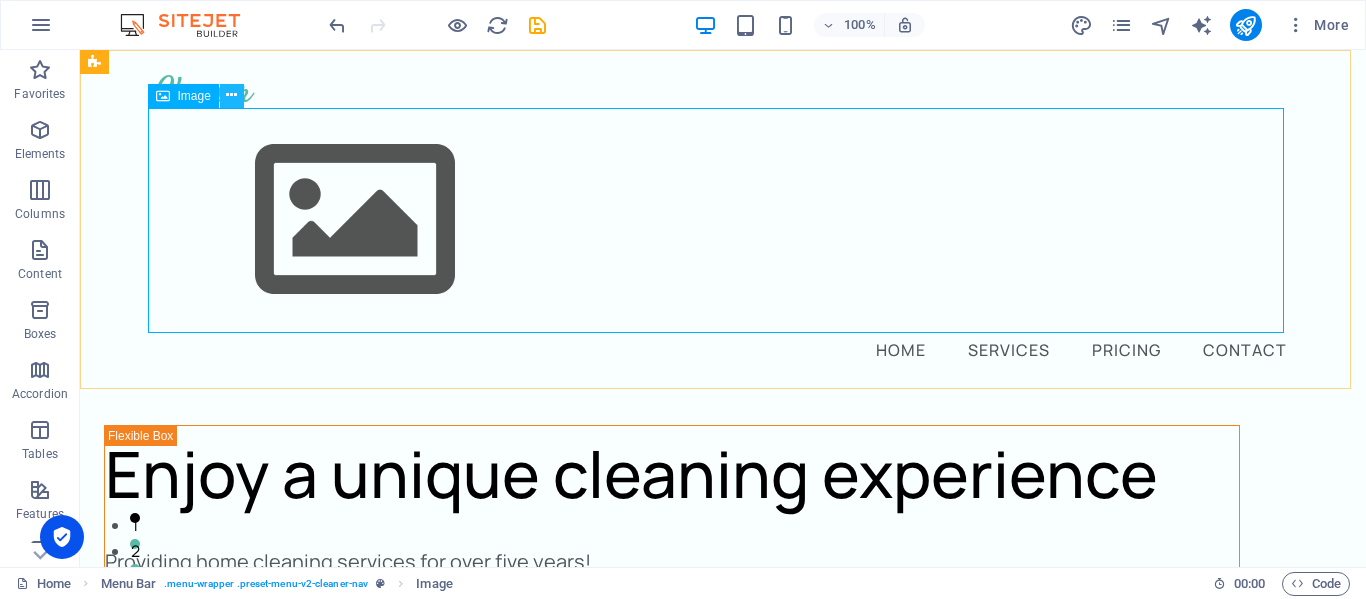 click at bounding box center [231, 95] 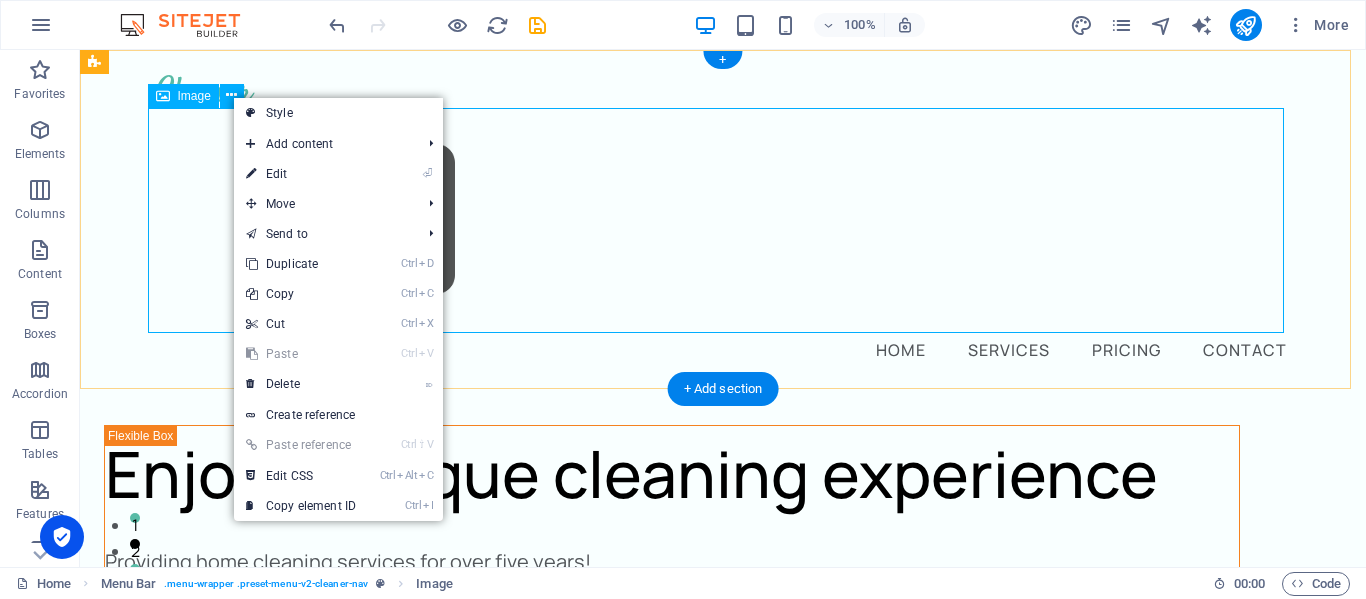 click at bounding box center [723, 220] 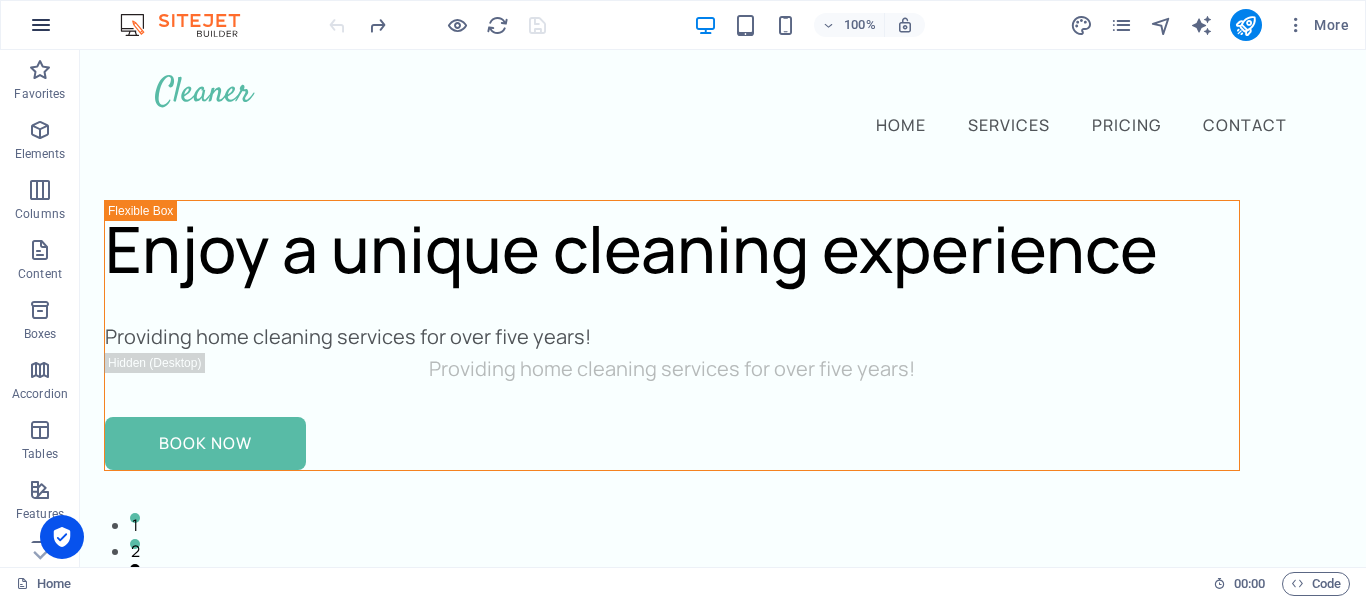 click at bounding box center [41, 25] 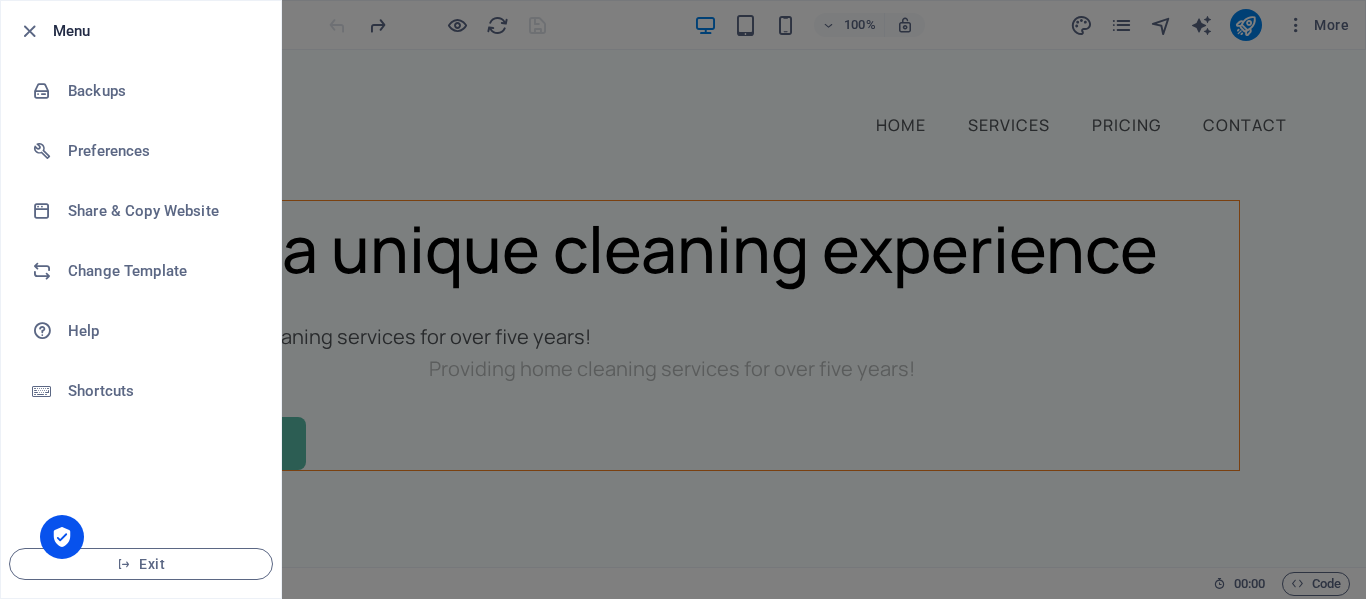 click at bounding box center [683, 299] 